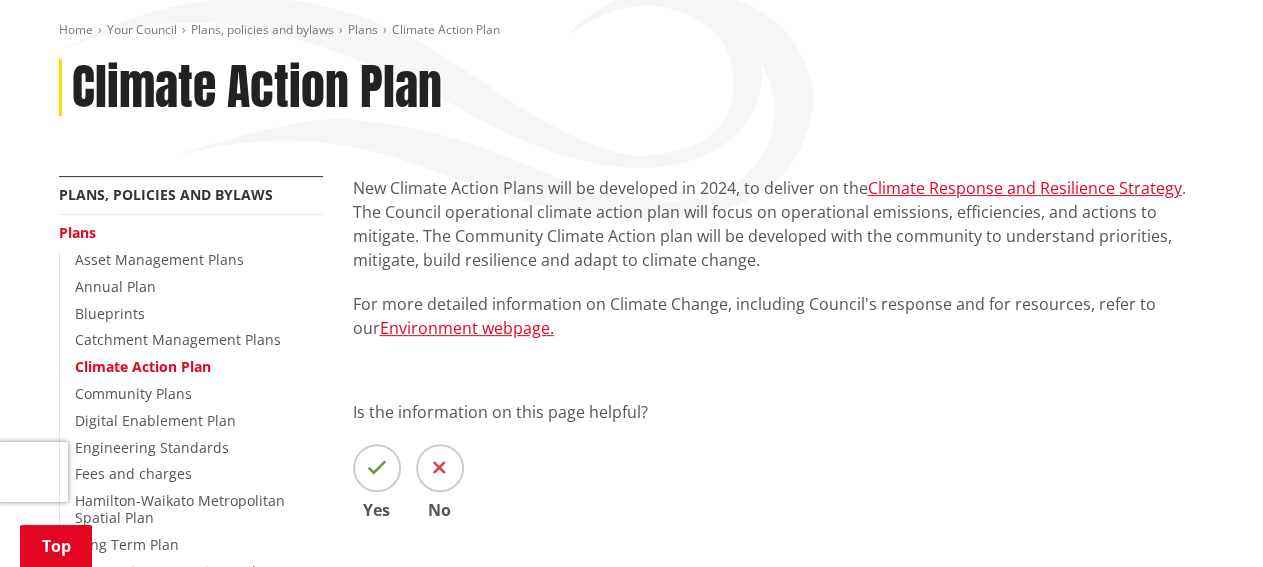 scroll, scrollTop: 232, scrollLeft: 0, axis: vertical 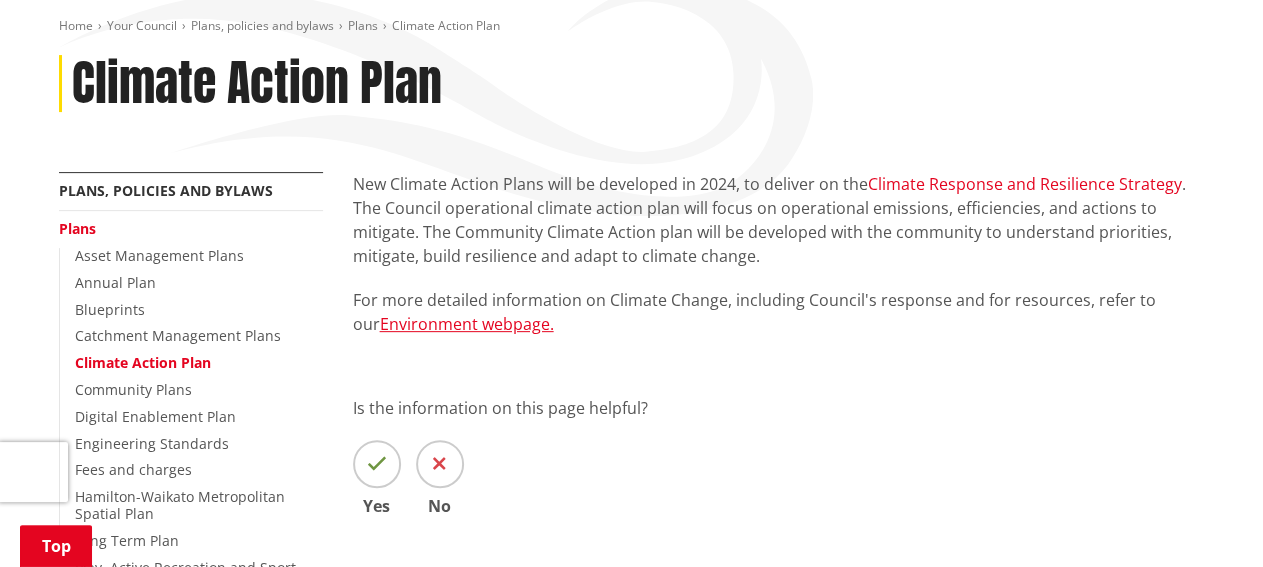 click on "Climate Response and Resilience Strategy" at bounding box center (1025, 184) 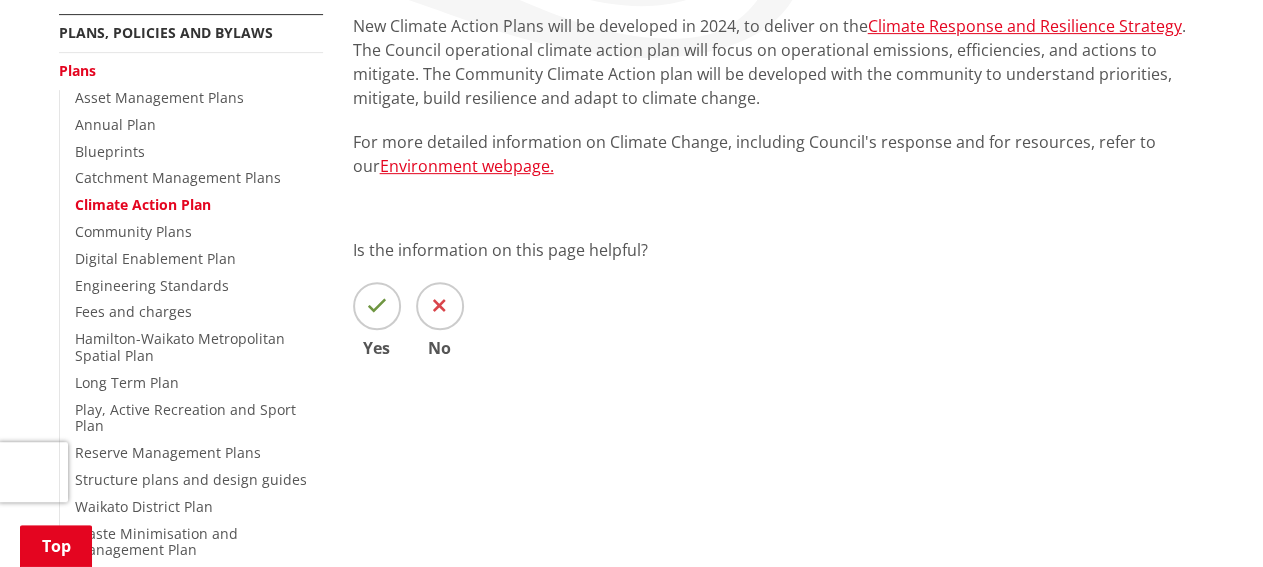 scroll, scrollTop: 390, scrollLeft: 0, axis: vertical 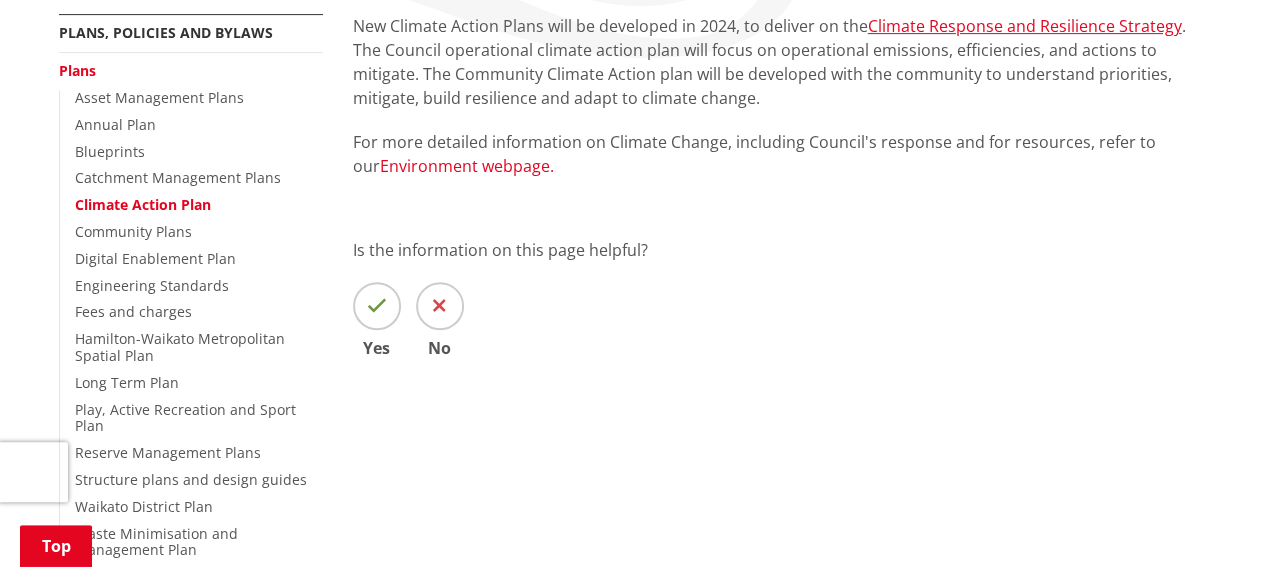 click on "Environment webpage." at bounding box center (467, 166) 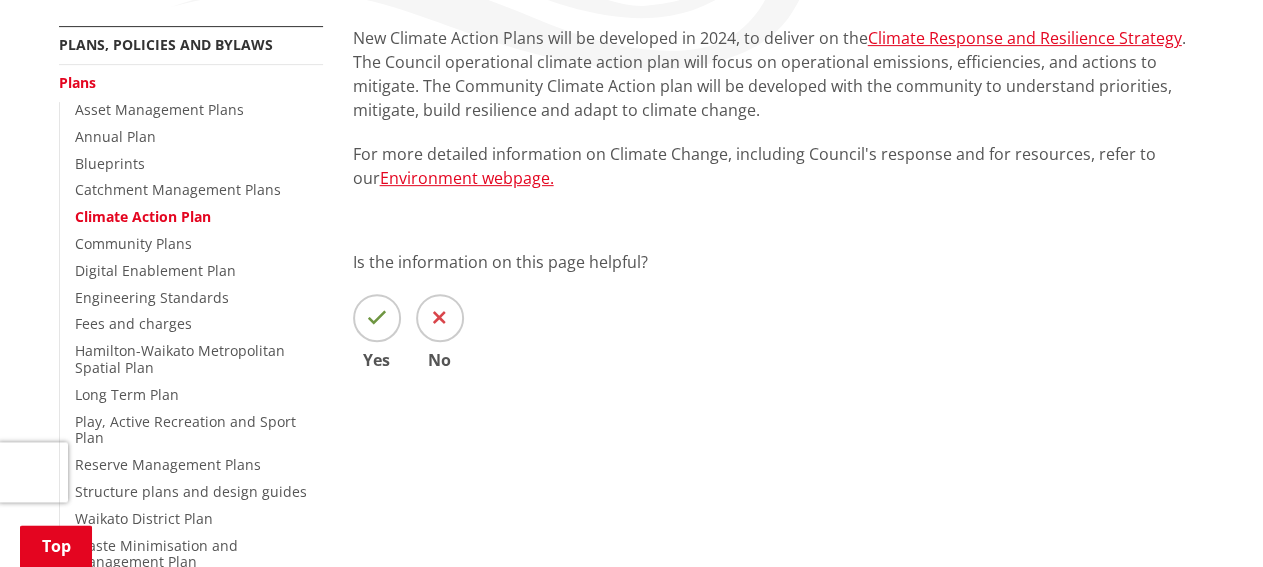 scroll, scrollTop: 366, scrollLeft: 0, axis: vertical 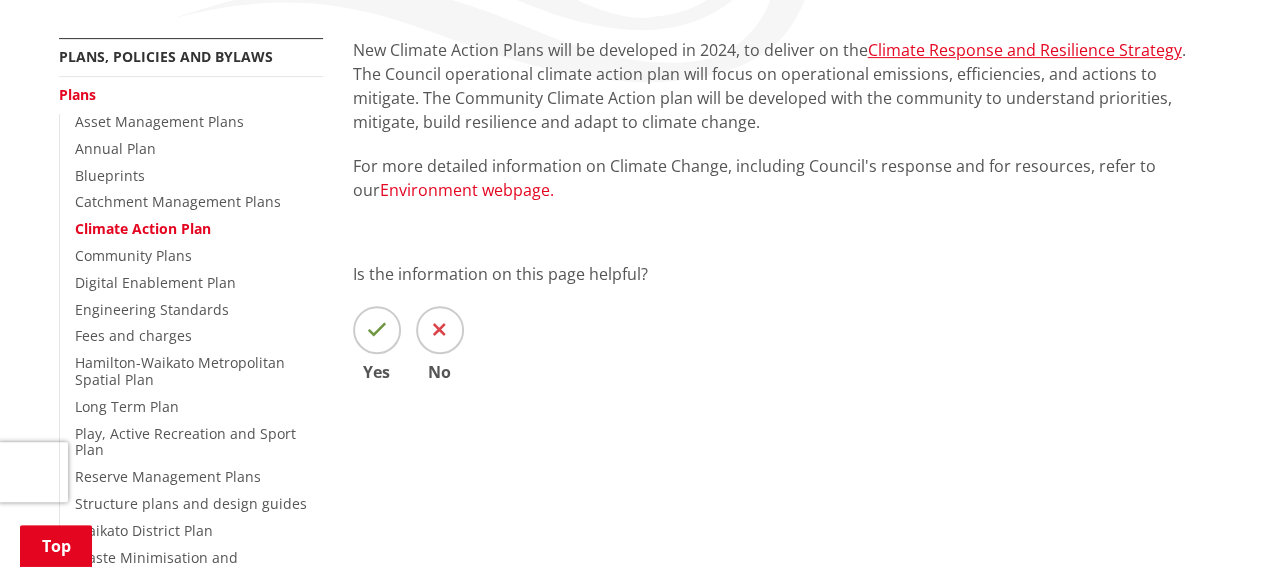 click on "Environment webpage." at bounding box center (467, 190) 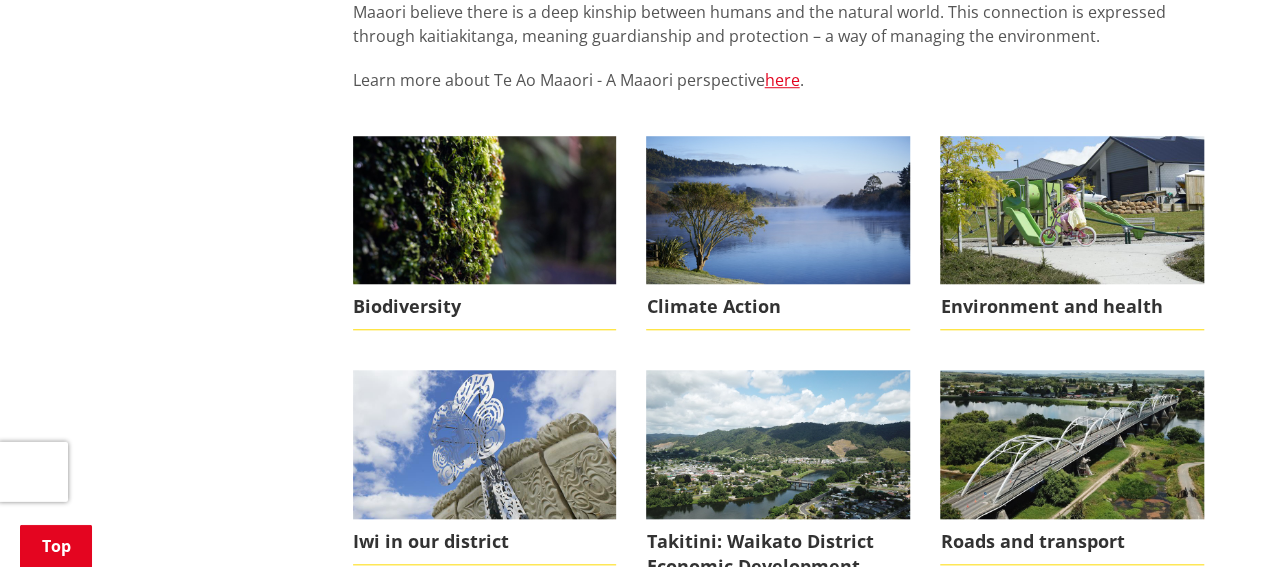scroll, scrollTop: 749, scrollLeft: 0, axis: vertical 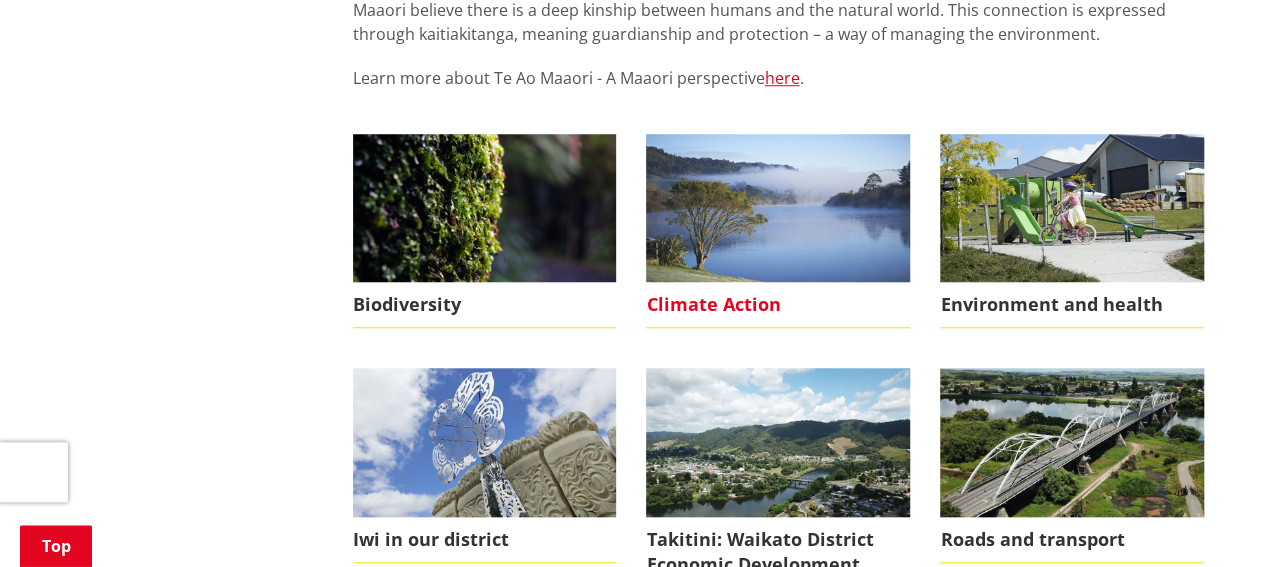 click on "Climate Action" at bounding box center (778, 305) 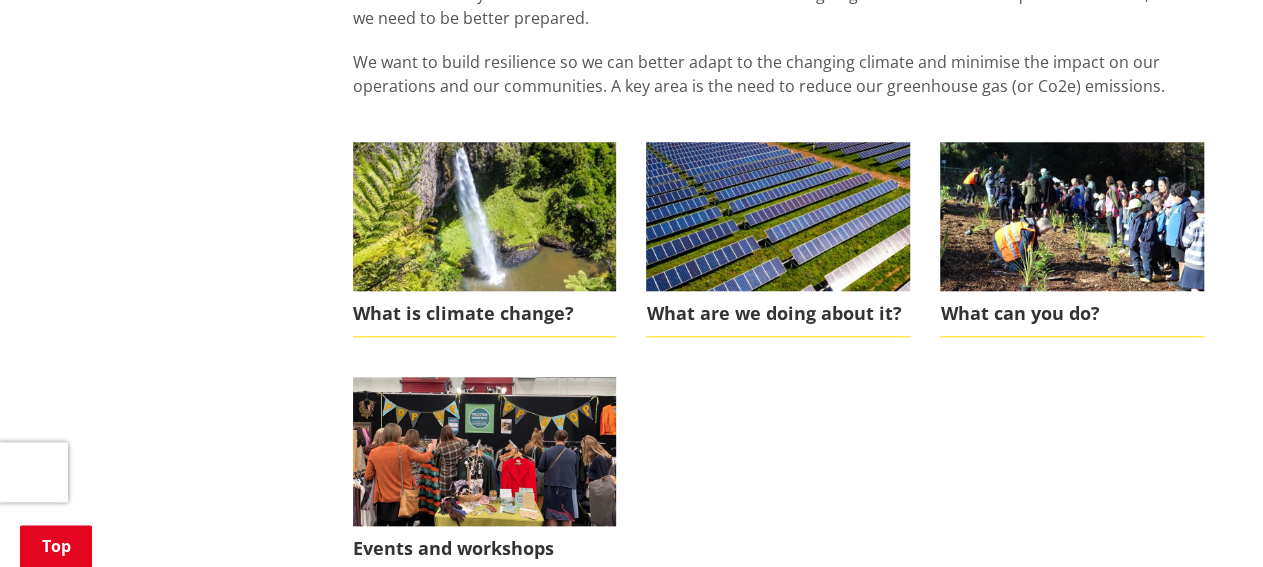 scroll, scrollTop: 826, scrollLeft: 0, axis: vertical 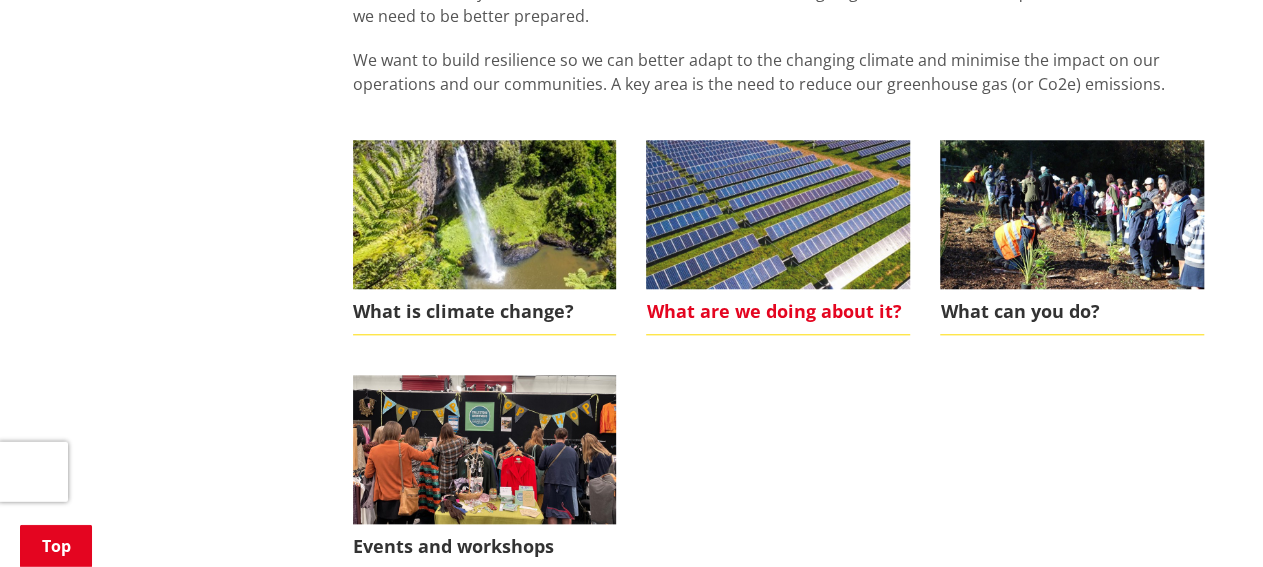 click at bounding box center (778, 215) 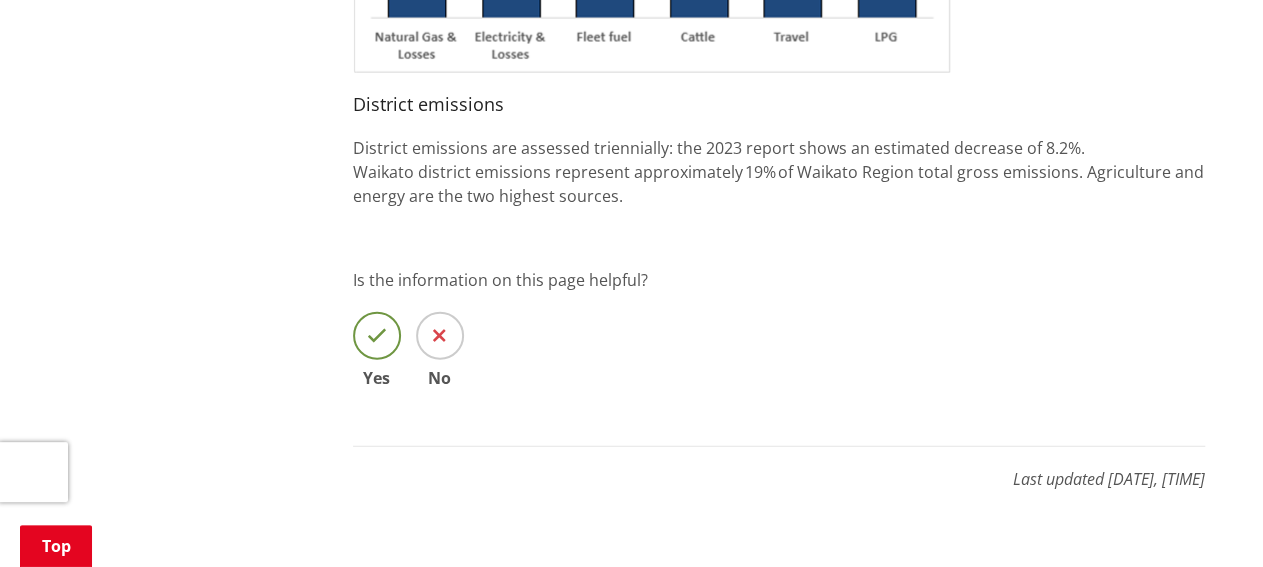 scroll, scrollTop: 2404, scrollLeft: 0, axis: vertical 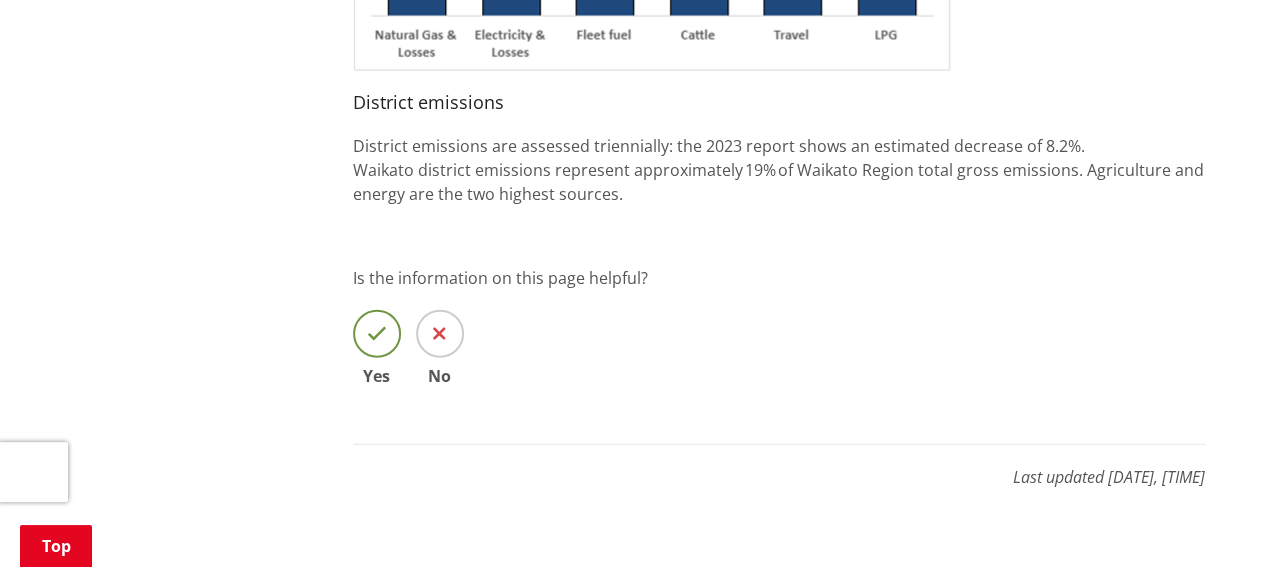 click at bounding box center (377, 334) 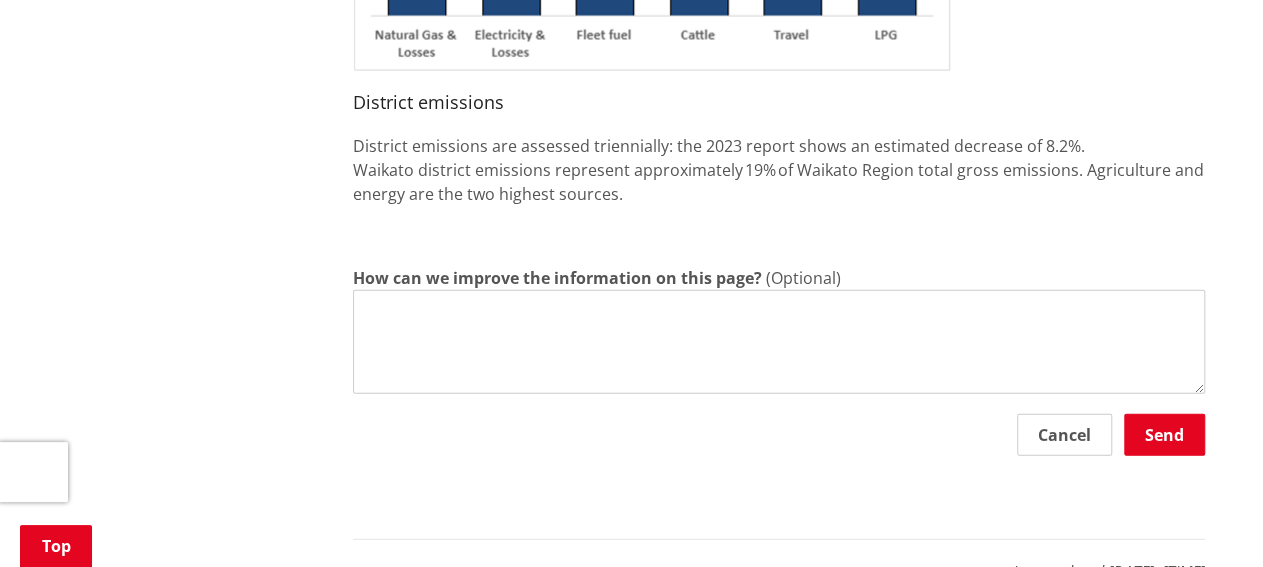click on "How can we improve the information on this page?" at bounding box center [779, 342] 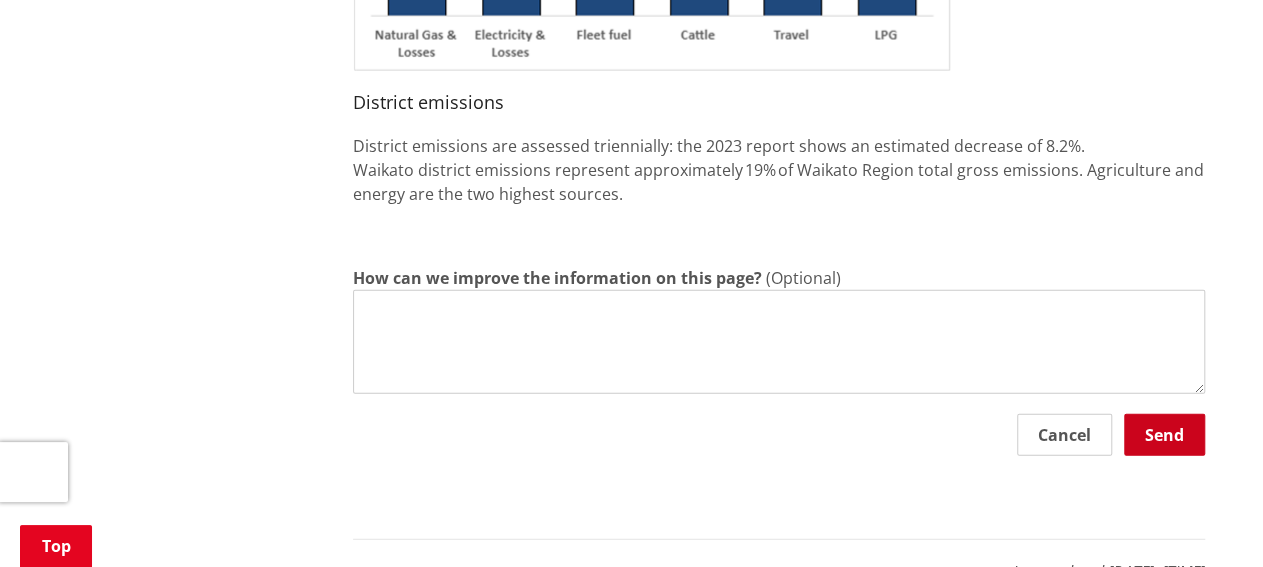 click on "Send" at bounding box center [1164, 435] 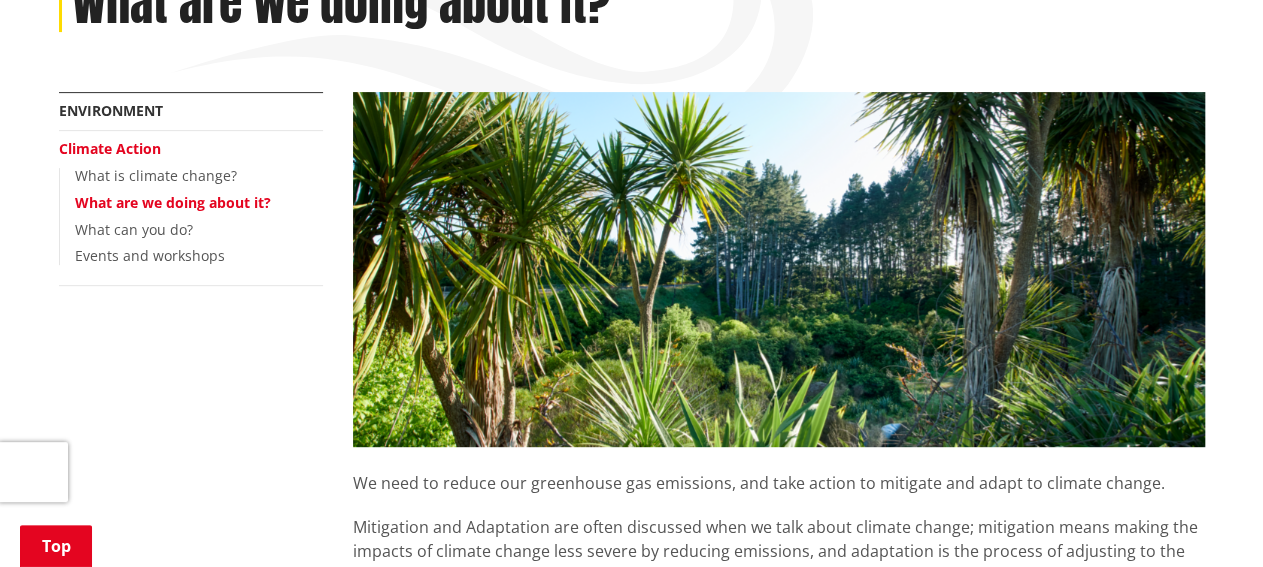 scroll, scrollTop: 311, scrollLeft: 0, axis: vertical 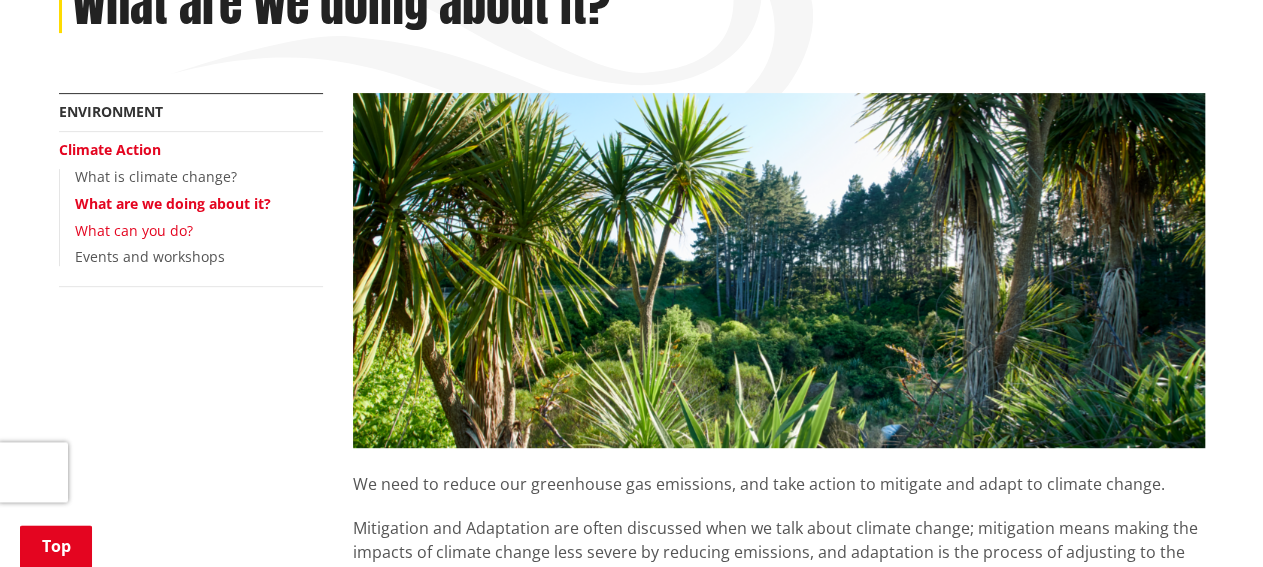 click on "What can you do?" at bounding box center (134, 230) 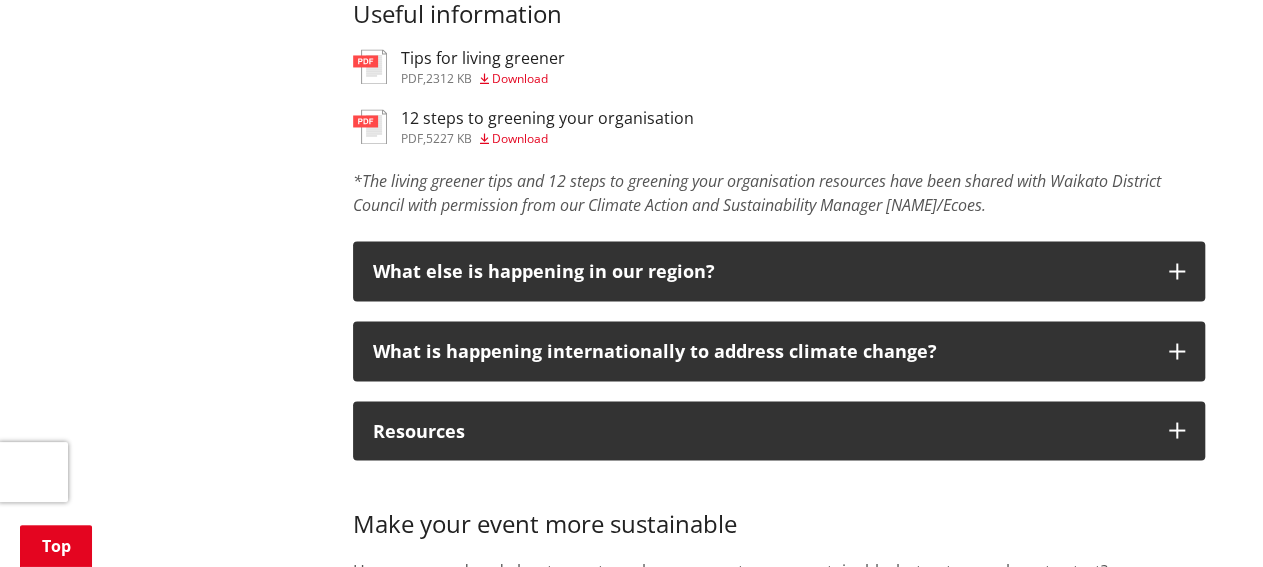 scroll, scrollTop: 1679, scrollLeft: 0, axis: vertical 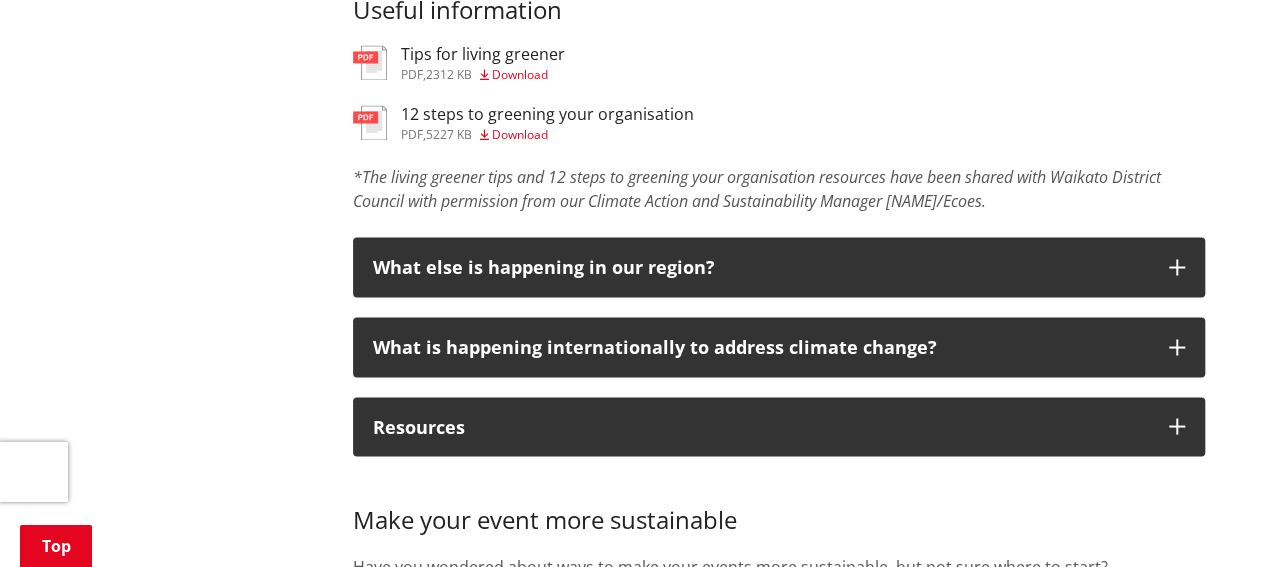 click on "Download" at bounding box center (520, 135) 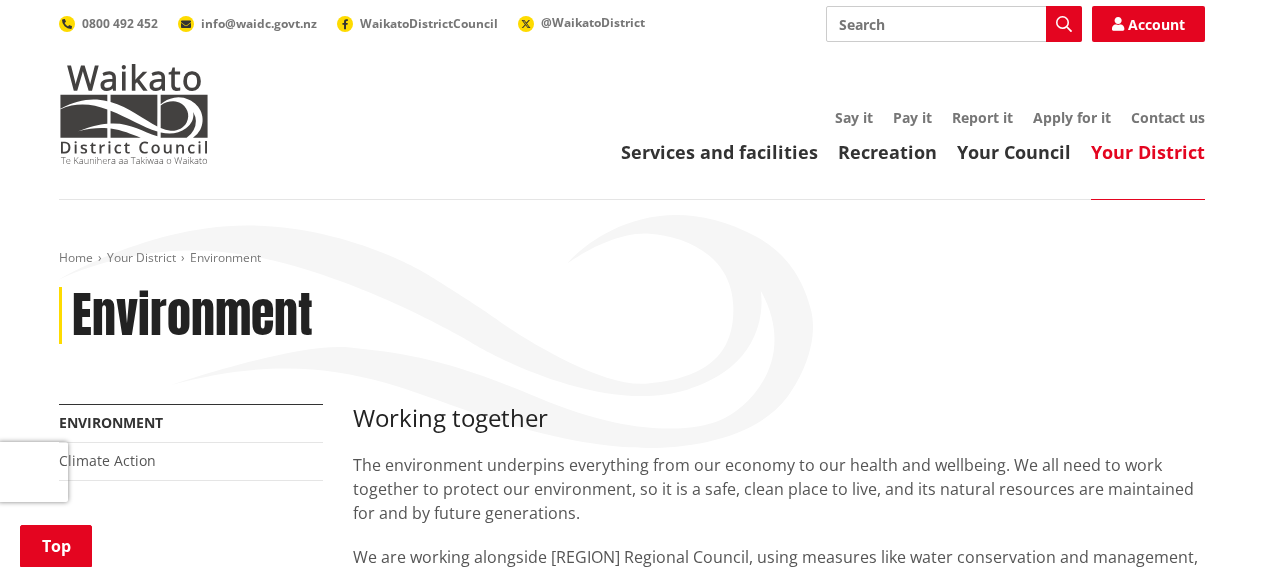 scroll, scrollTop: 547, scrollLeft: 0, axis: vertical 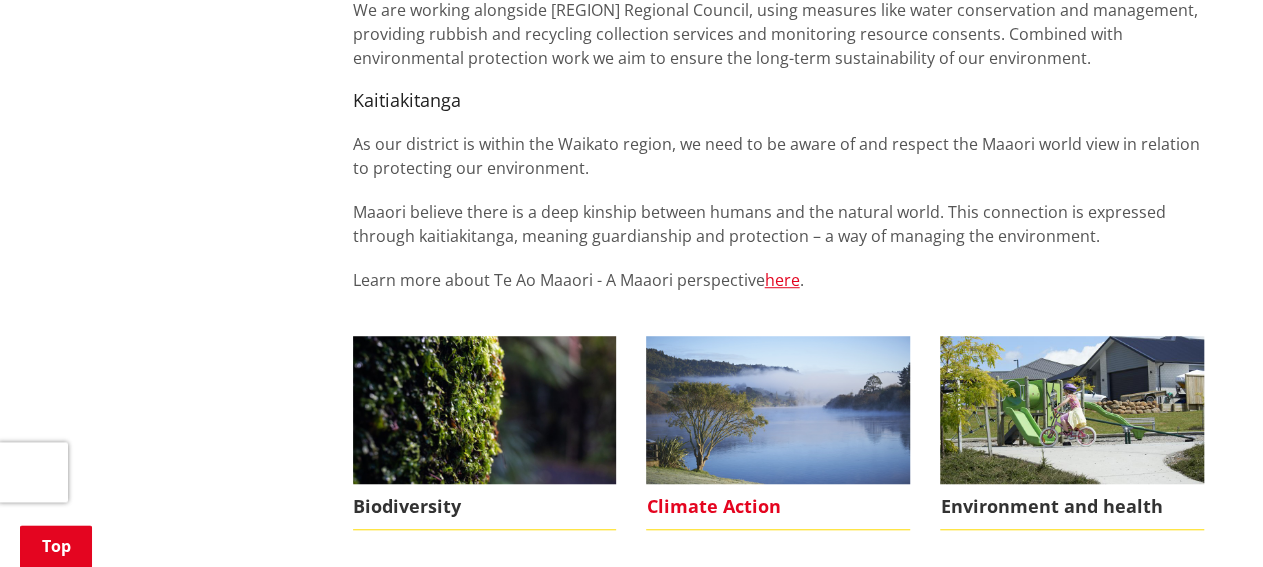 click at bounding box center [778, 410] 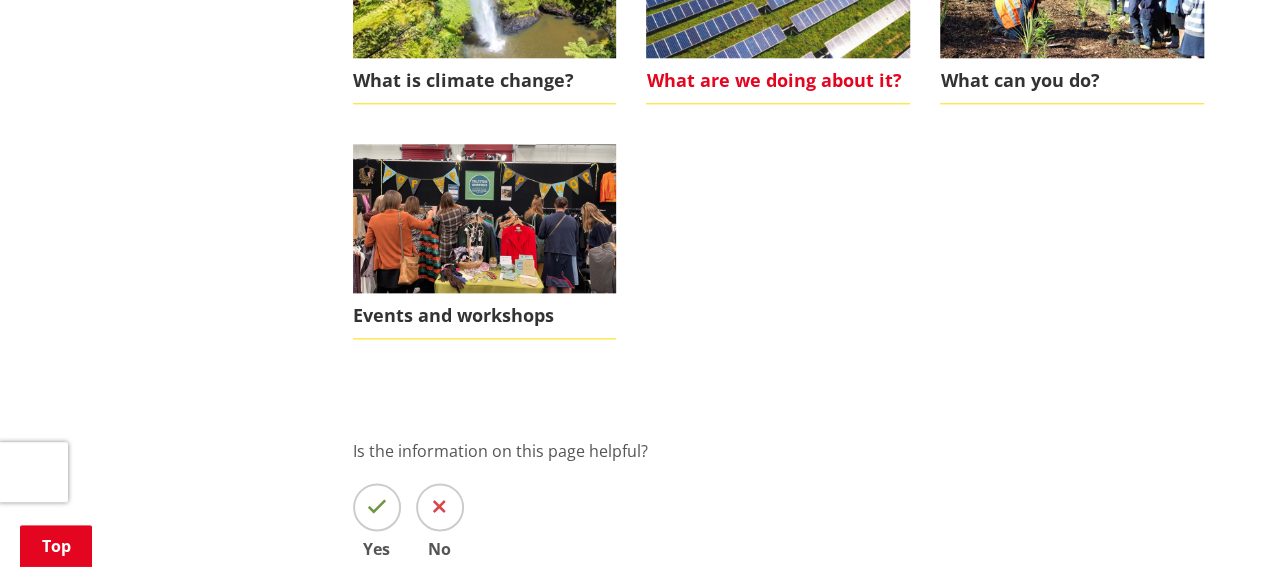 scroll, scrollTop: 1060, scrollLeft: 0, axis: vertical 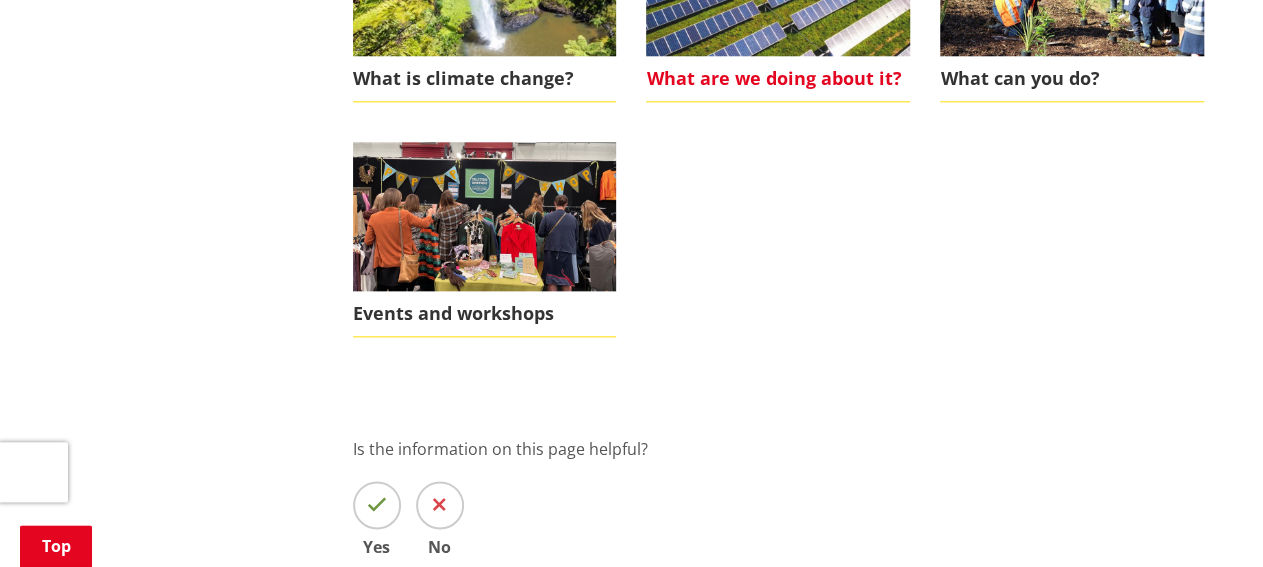 click at bounding box center (778, -19) 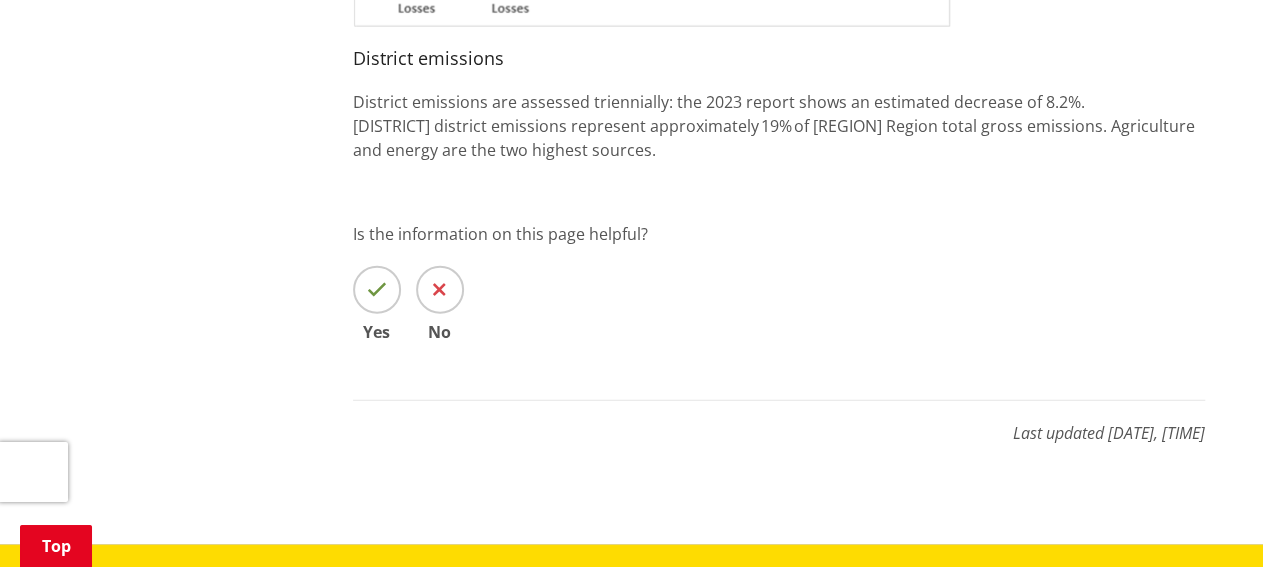 scroll, scrollTop: 2453, scrollLeft: 0, axis: vertical 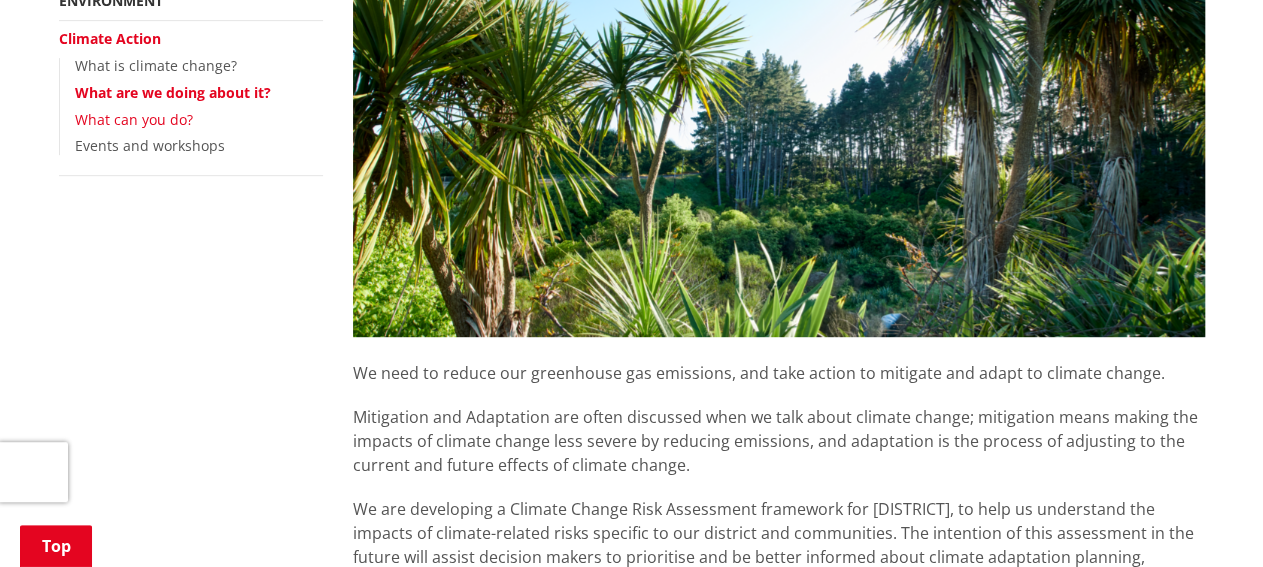 click on "What can you do?" at bounding box center [134, 119] 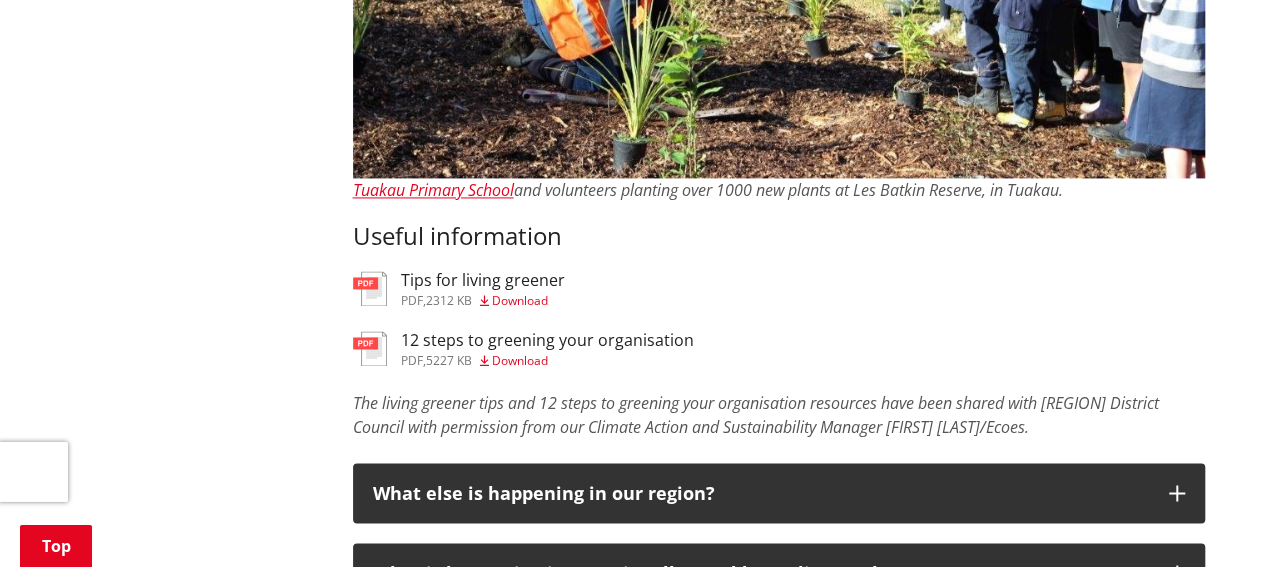scroll, scrollTop: 1454, scrollLeft: 0, axis: vertical 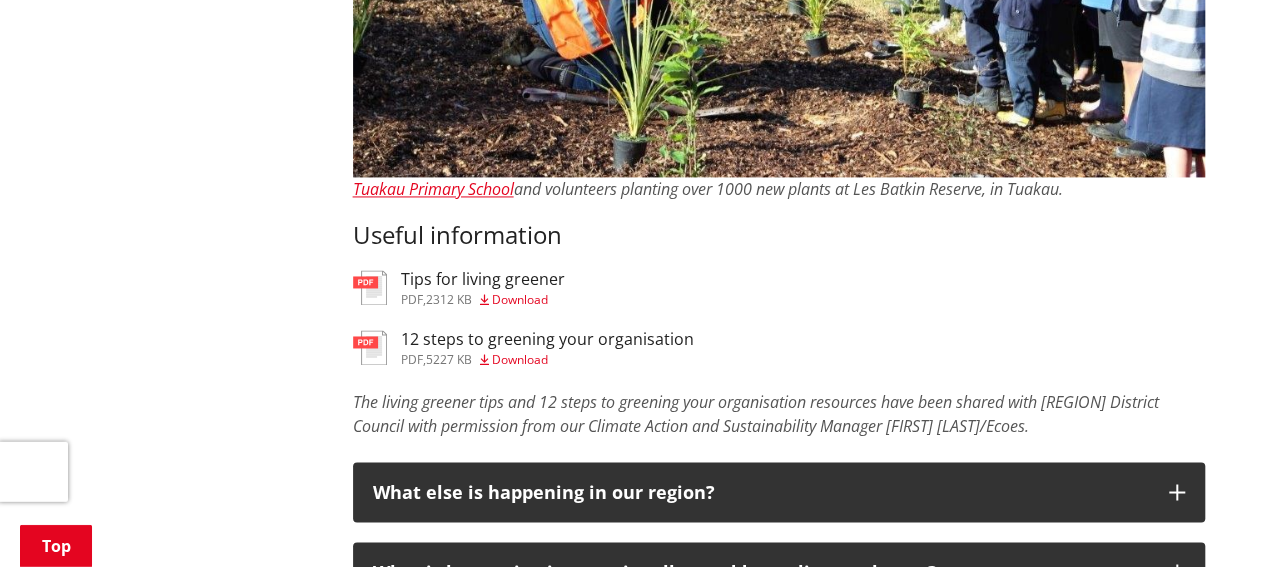 click on "Download" at bounding box center (520, 300) 